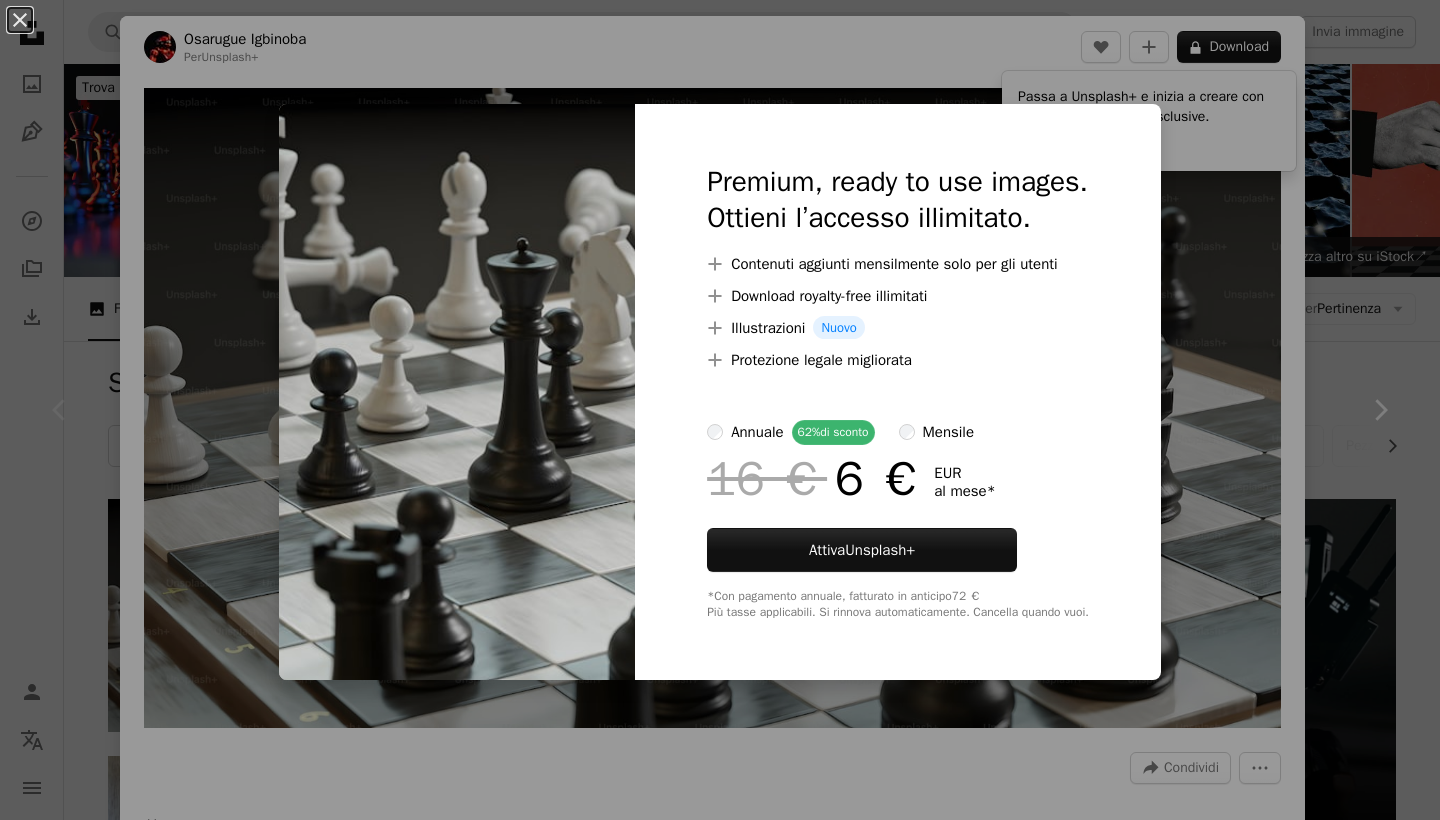 scroll, scrollTop: 0, scrollLeft: 0, axis: both 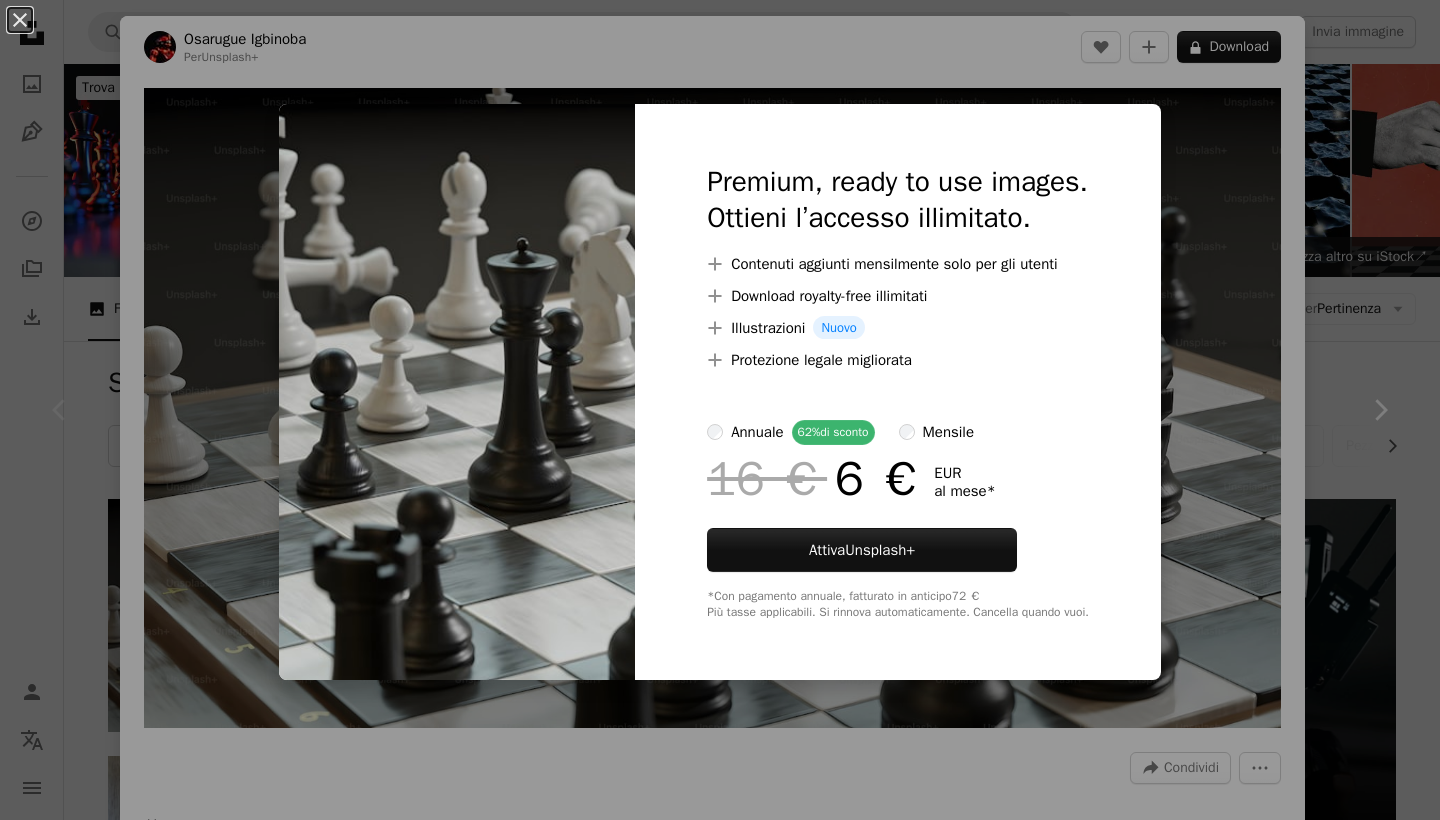 click on "An X shape Premium, ready to use images. Ottieni l’accesso illimitato. A plus sign Contenuti aggiunti mensilmente solo per gli utenti A plus sign Download royalty-free illimitati A plus sign Illustrazioni  Nuovo A plus sign Protezione legale migliorata annuale 62%  di sconto mensile 16 €   6 € EUR al mese * Attiva  Unsplash+ *Con pagamento annuale, fatturato in anticipo  72 € Più tasse applicabili. Si rinnova automaticamente. Cancella quando vuoi." at bounding box center (720, 410) 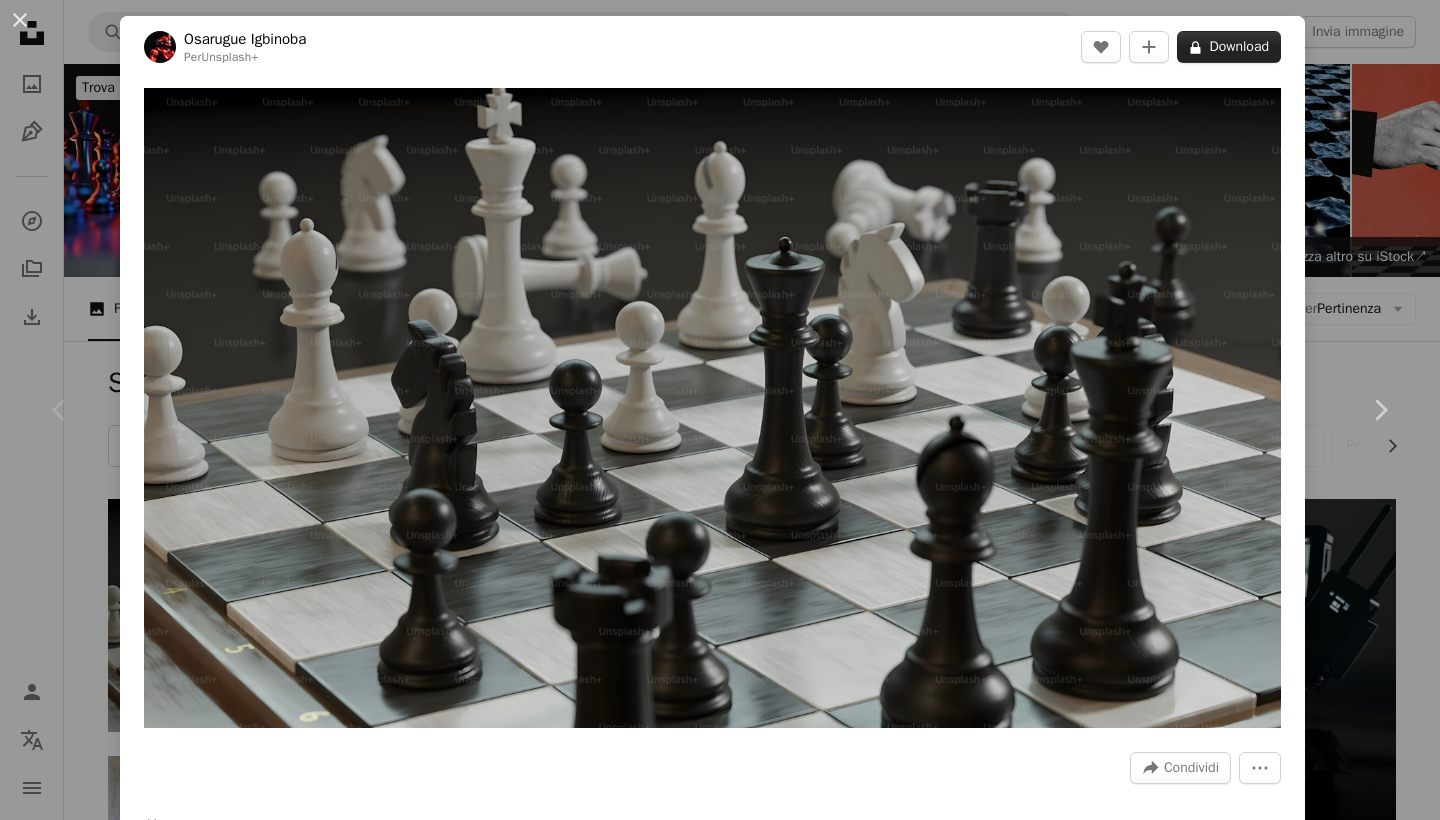 click on "A lock Download" at bounding box center (1229, 47) 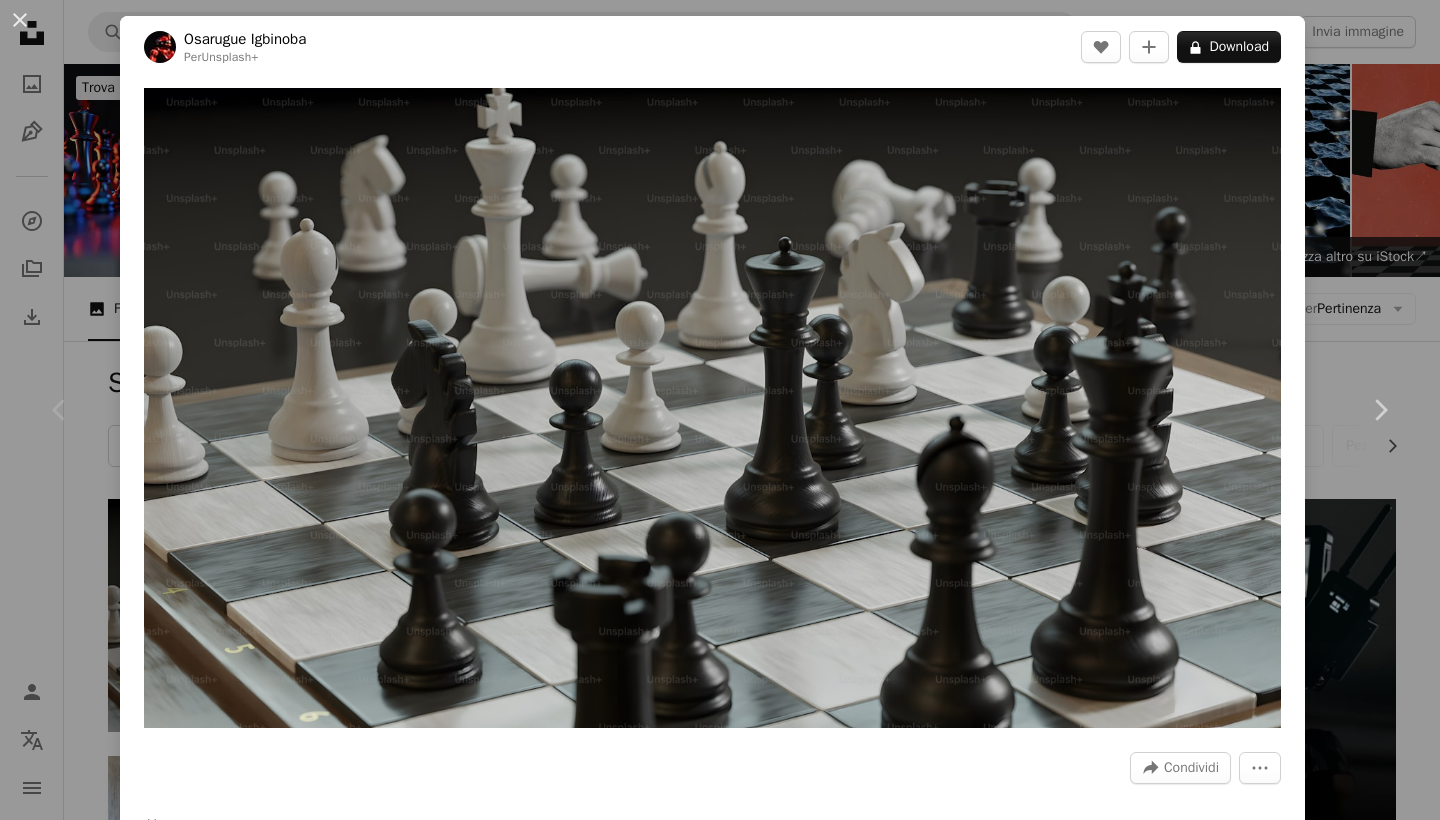 click on "An X shape Premium, ready to use images. Ottieni l’accesso illimitato. A plus sign Contenuti aggiunti mensilmente solo per gli utenti A plus sign Download royalty-free illimitati A plus sign Illustrazioni  Nuovo A plus sign Protezione legale migliorata annuale 62%  di sconto mensile 16 €   6 € EUR al mese * Attiva  Unsplash+ *Con pagamento annuale, fatturato in anticipo  72 € Più tasse applicabili. Si rinnova automaticamente. Cancella quando vuoi." at bounding box center (720, 5109) 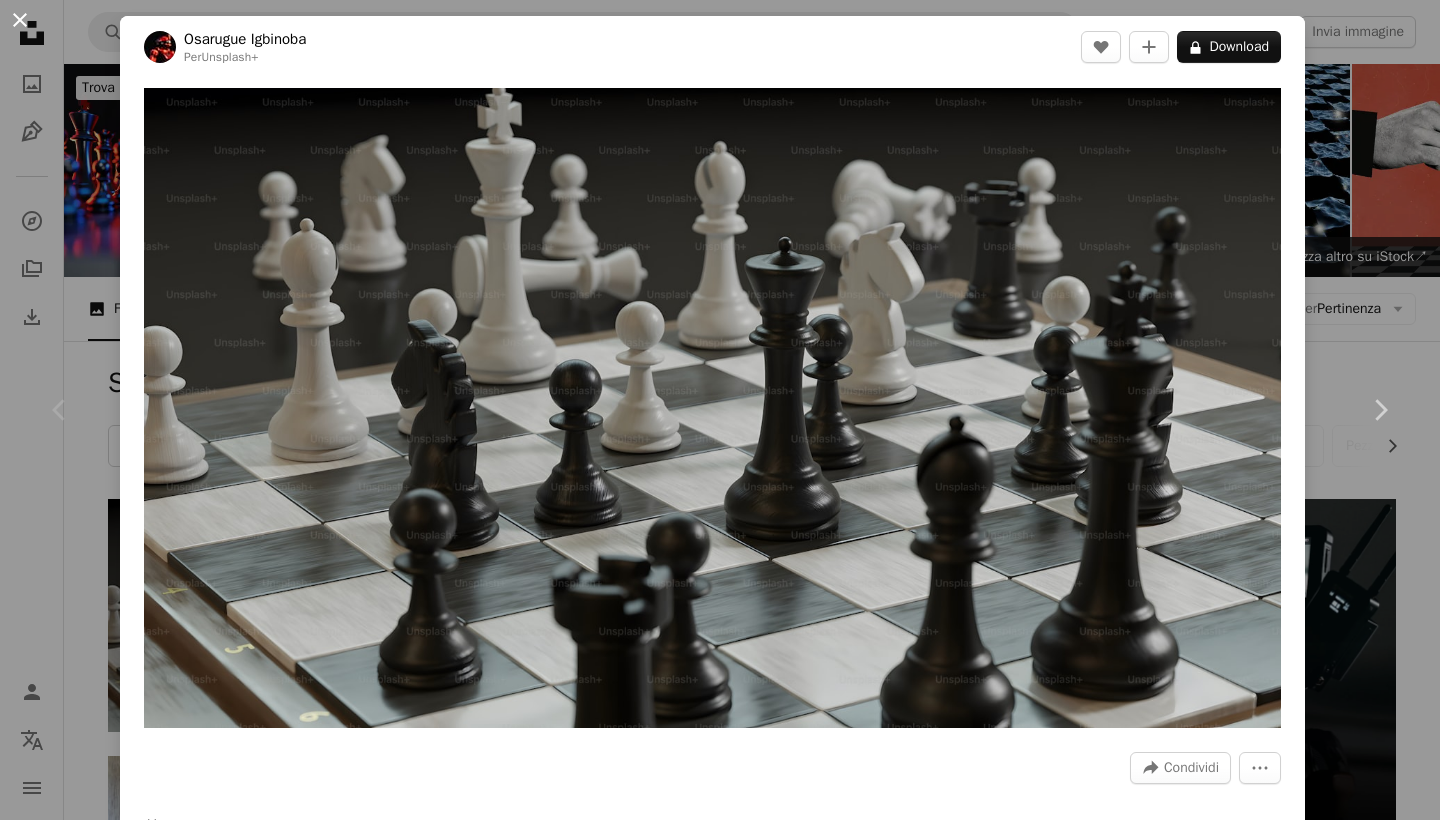 click on "An X shape" at bounding box center [20, 20] 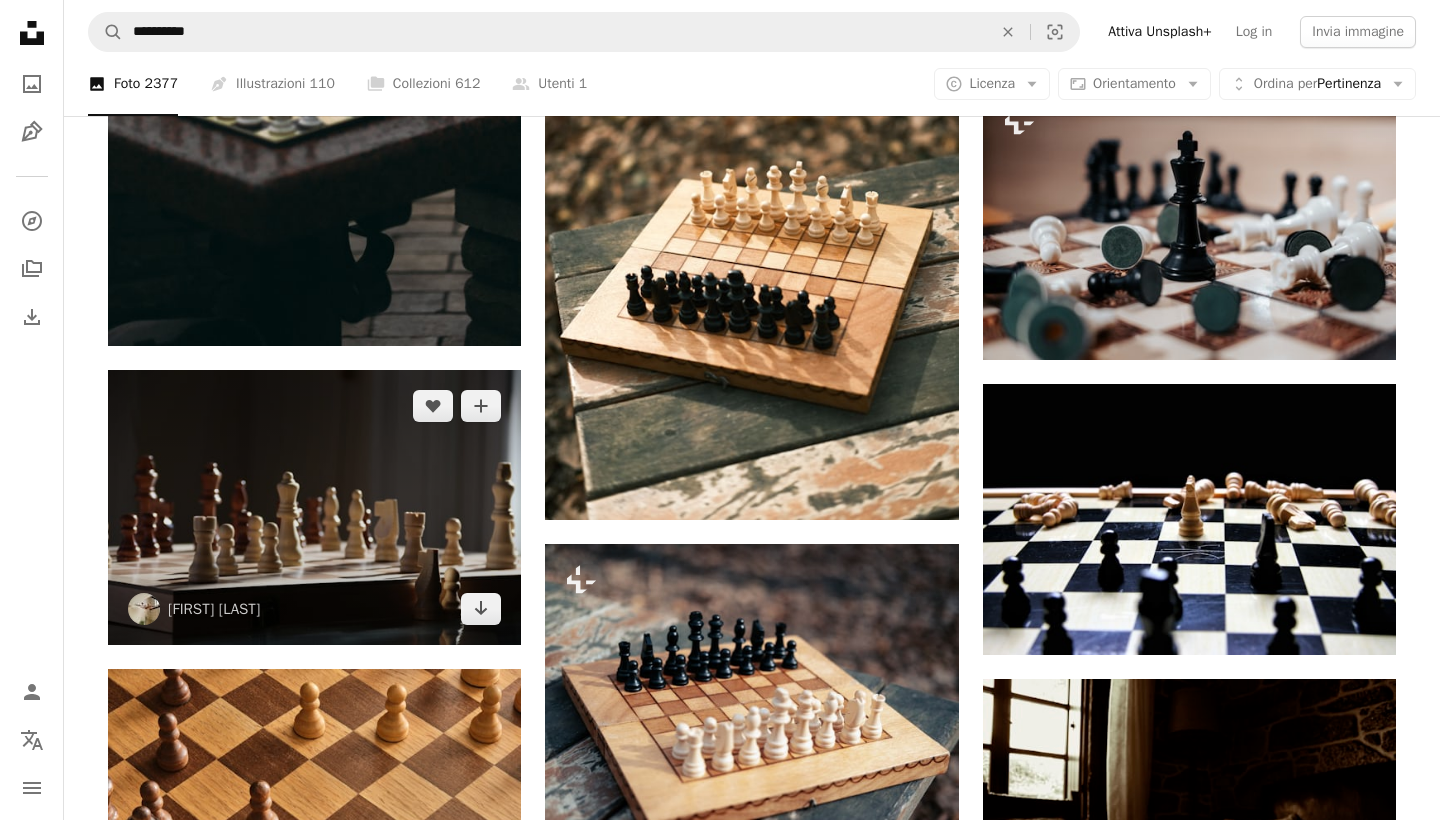 scroll, scrollTop: 1266, scrollLeft: 0, axis: vertical 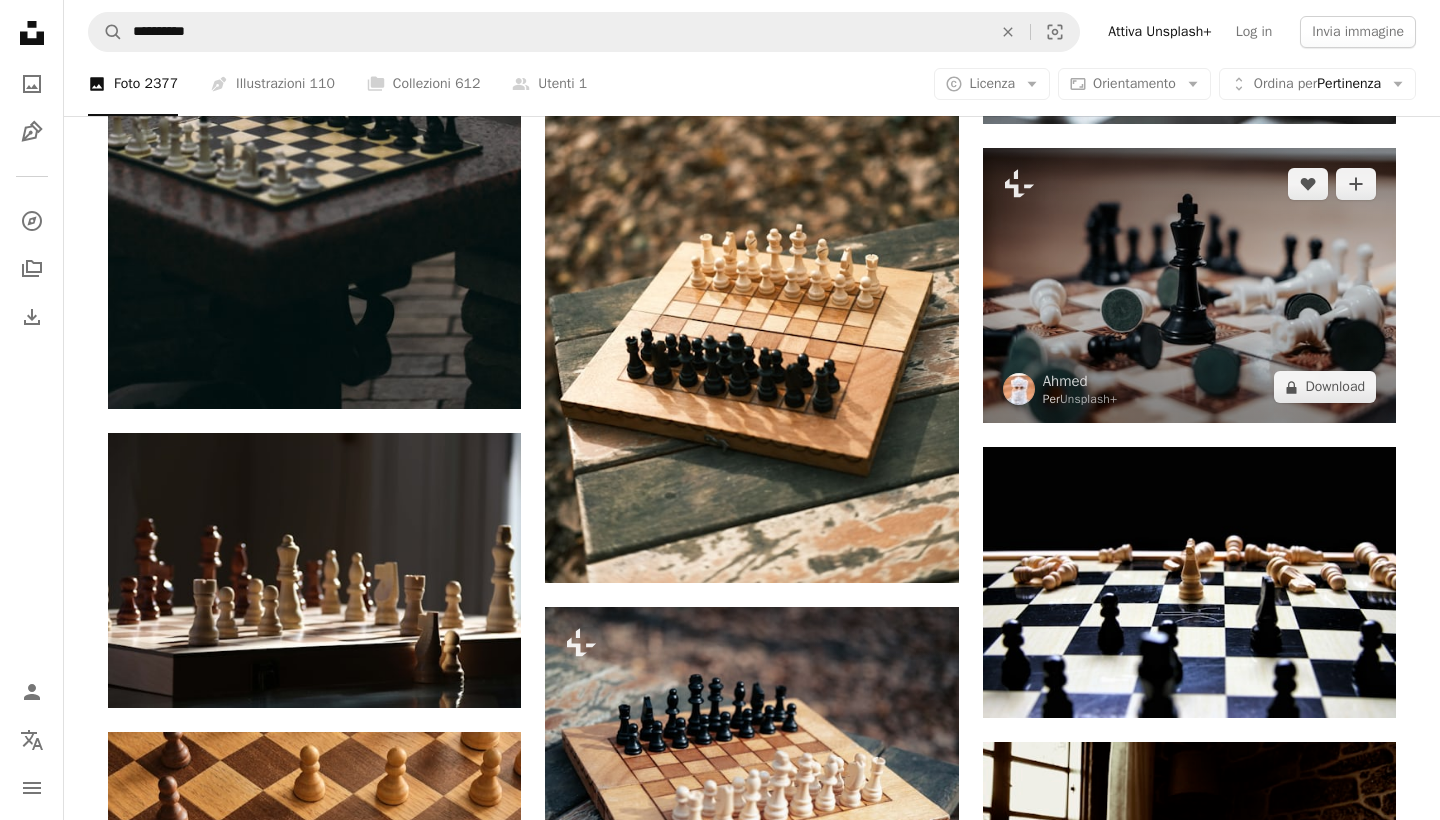 click at bounding box center [1189, 285] 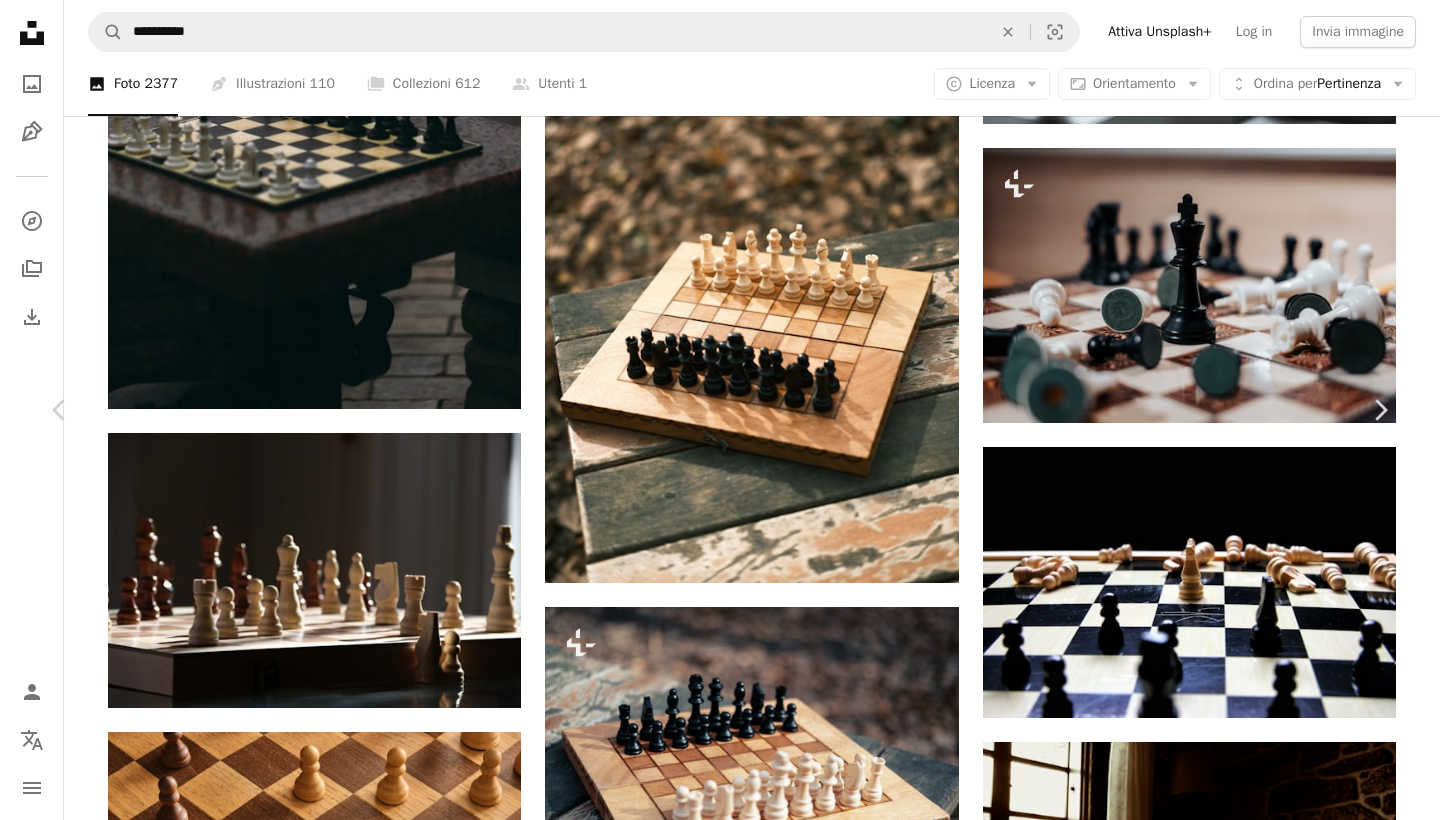 click on "A lock Download" at bounding box center [1229, 3480] 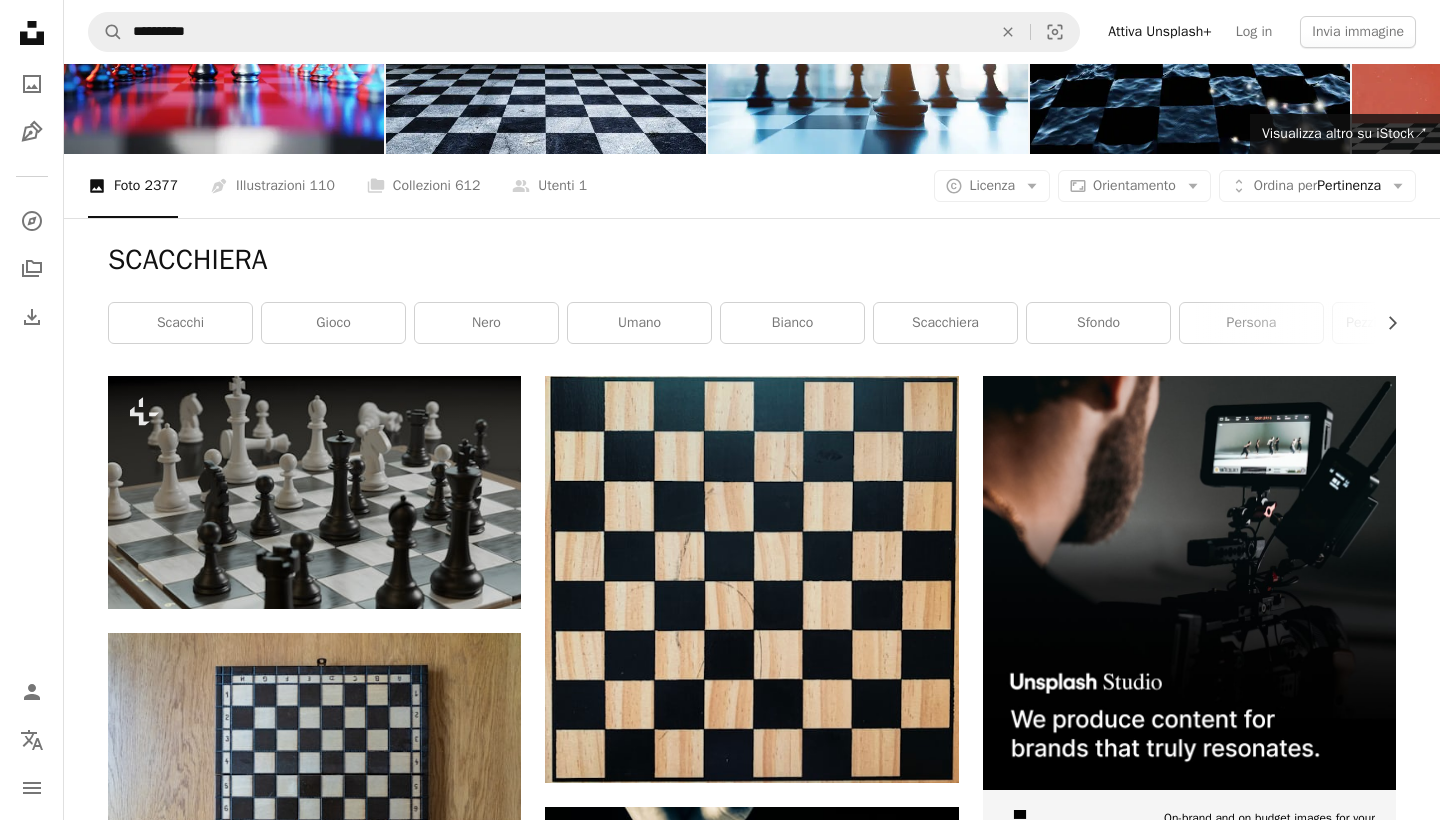scroll, scrollTop: 144, scrollLeft: 0, axis: vertical 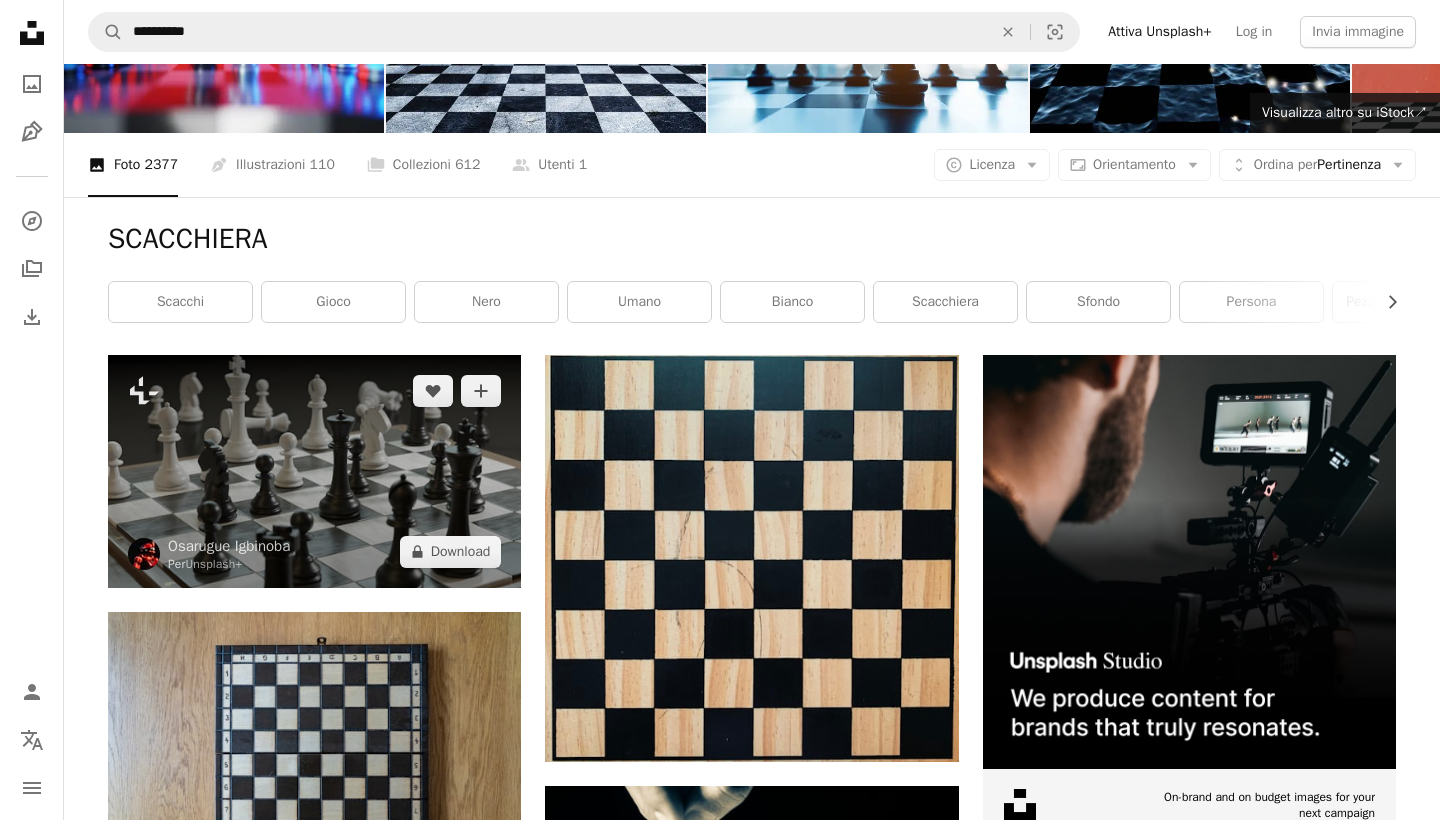 click at bounding box center (314, 471) 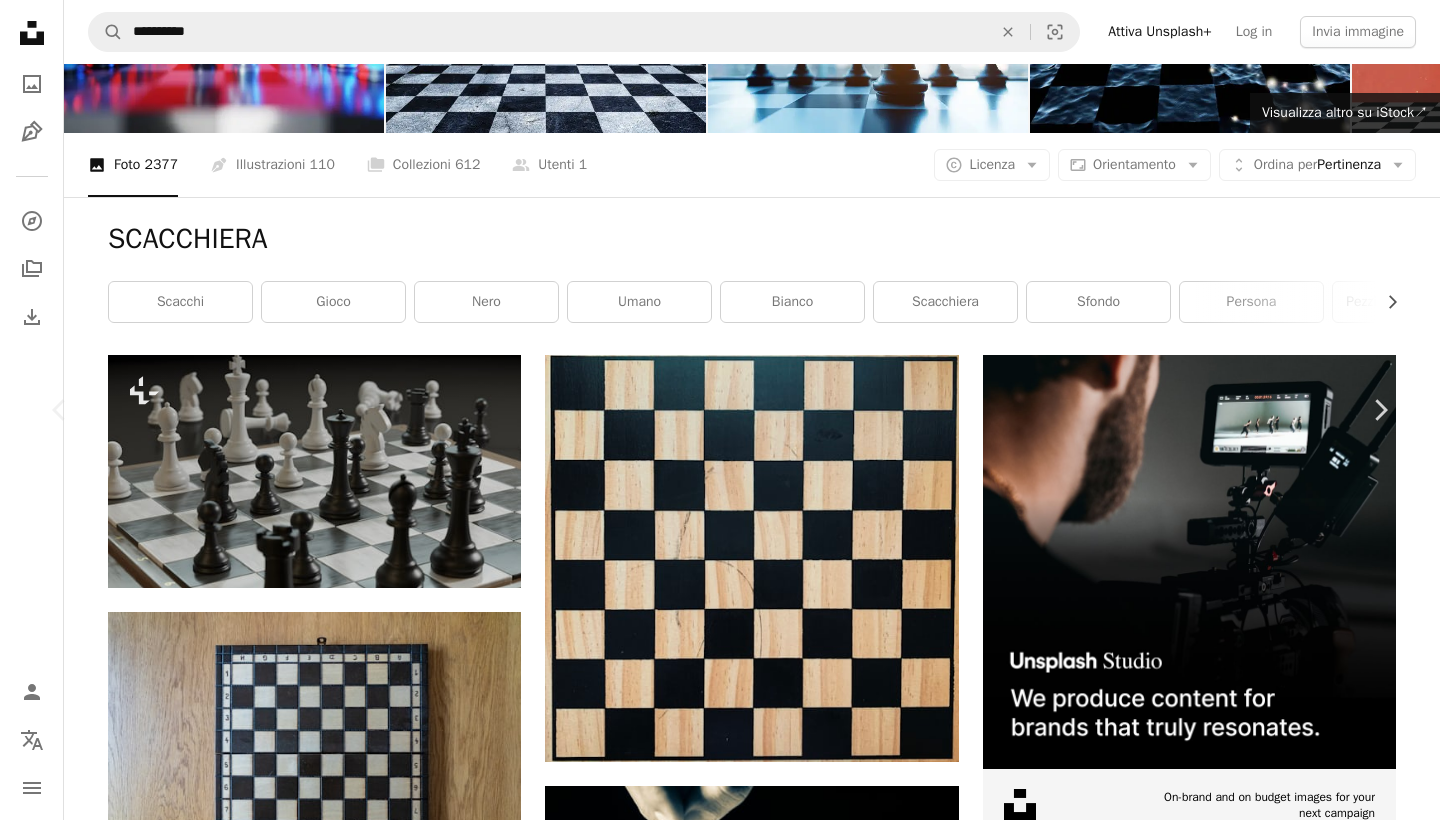 click on "An X shape Chevron left Chevron right [FIRST] Per  Unsplash+ A heart A plus sign A lock Download Zoom in A forward-right arrow Condividi More Actions Calendar outlined Pubblicato il  [DATE] Safety Con licenza  Unsplash+ sfondo sfondo scacchi Rendering 3D immagine digitale Sfondi rendere Sfondi scacchiera scacco matto Pedoni set di scacchi ajedrez Immagini Creative Commons In questa serie Chevron right Plus sign for Unsplash+ Plus sign for Unsplash+ Plus sign for Unsplash+ Plus sign for Unsplash+ Plus sign for Unsplash+ Plus sign for Unsplash+ Plus sign for Unsplash+ Plus sign for Unsplash+ Plus sign for Unsplash+ Plus sign for Unsplash+ Plus sign for Unsplash+ Immagini correlate Plus sign for Unsplash+ A heart A plus sign [FIRST] Per  Unsplash+ A lock Download Plus sign for Unsplash+ A heart A plus sign [FIRST] Per  Unsplash+ A lock Download Plus sign for Unsplash+ A heart A plus sign [FIRST] Per  Unsplash+ A lock Download" at bounding box center [720, 4965] 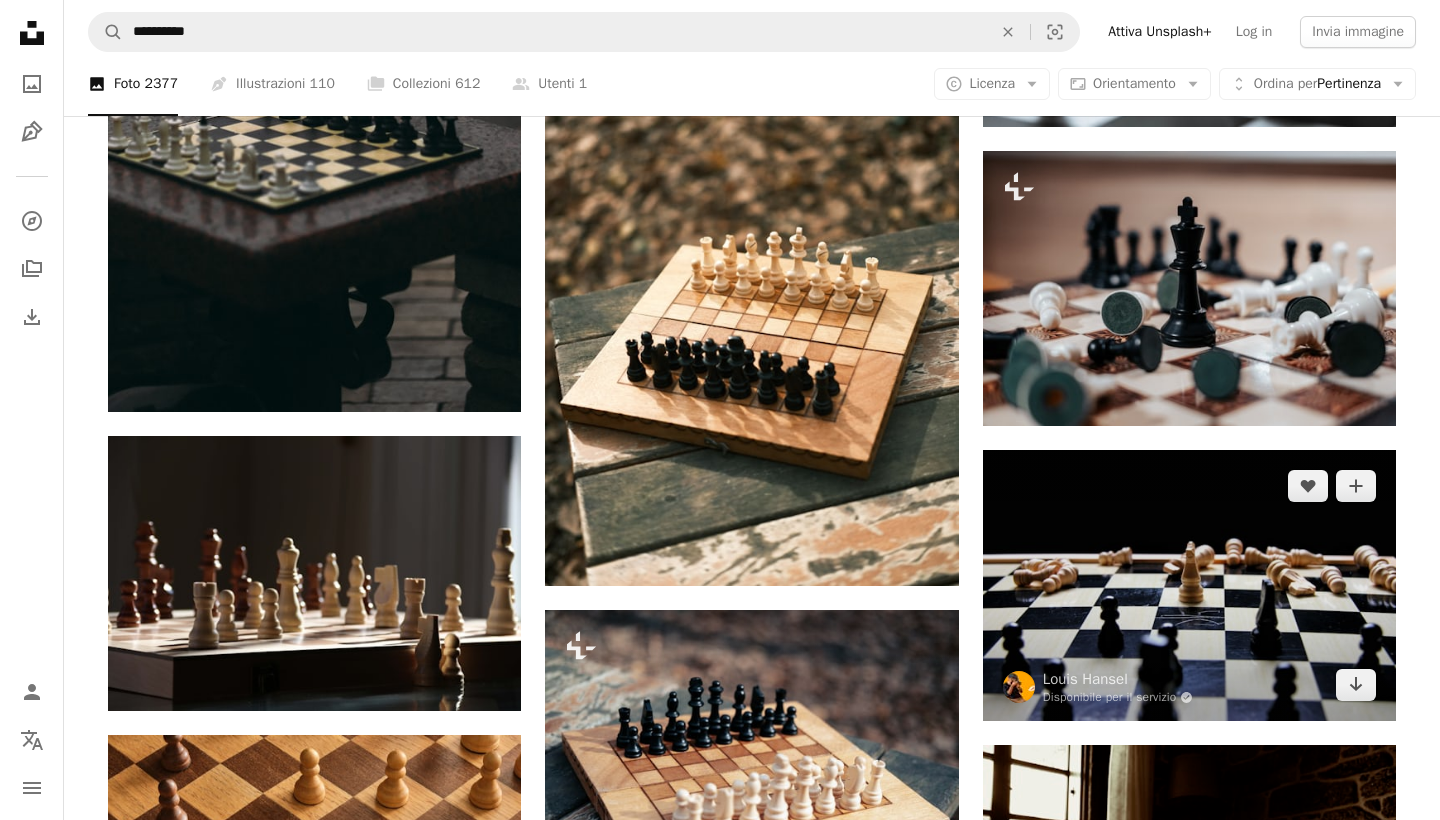 scroll, scrollTop: 1262, scrollLeft: 0, axis: vertical 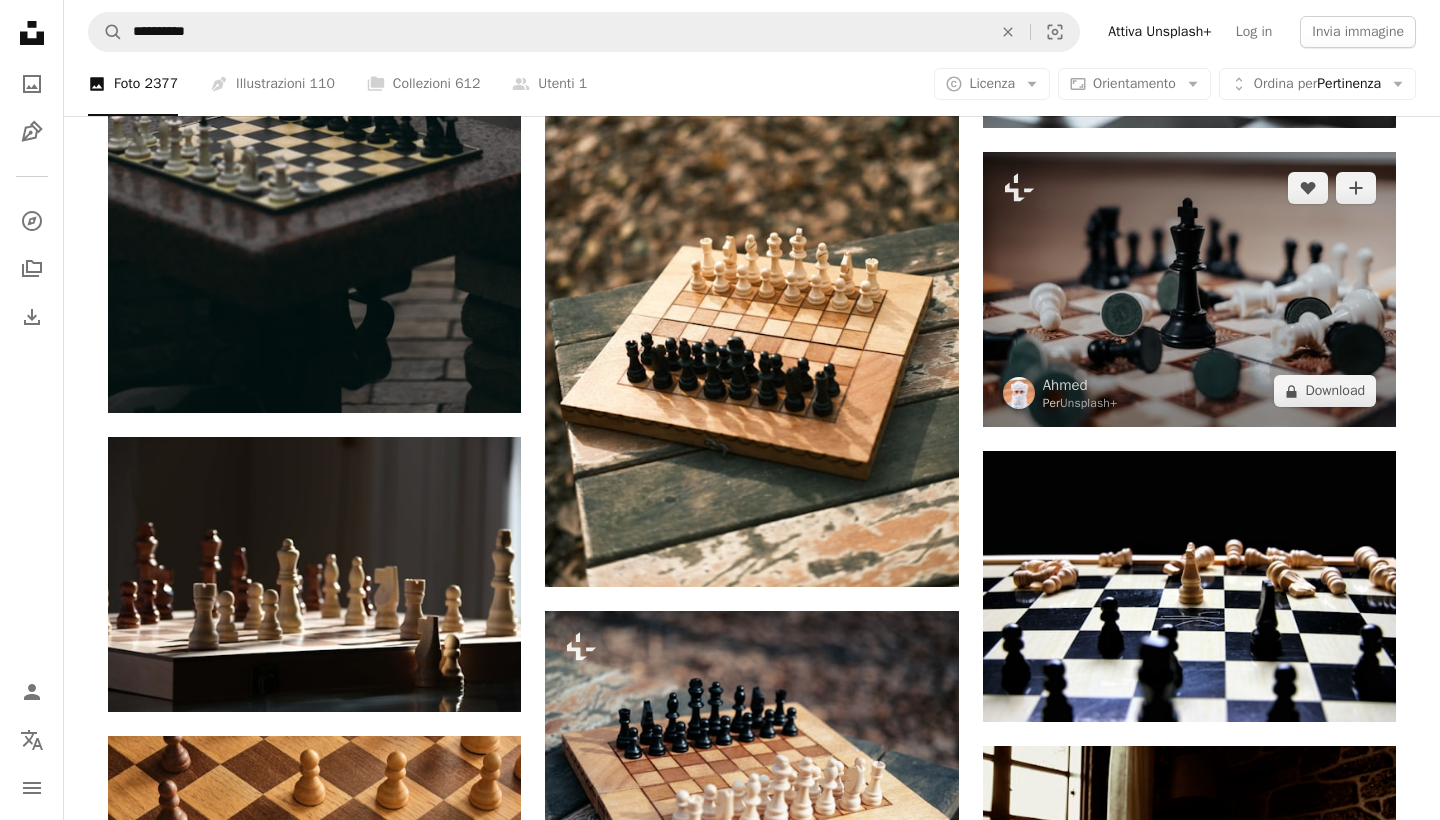 click at bounding box center [1189, 289] 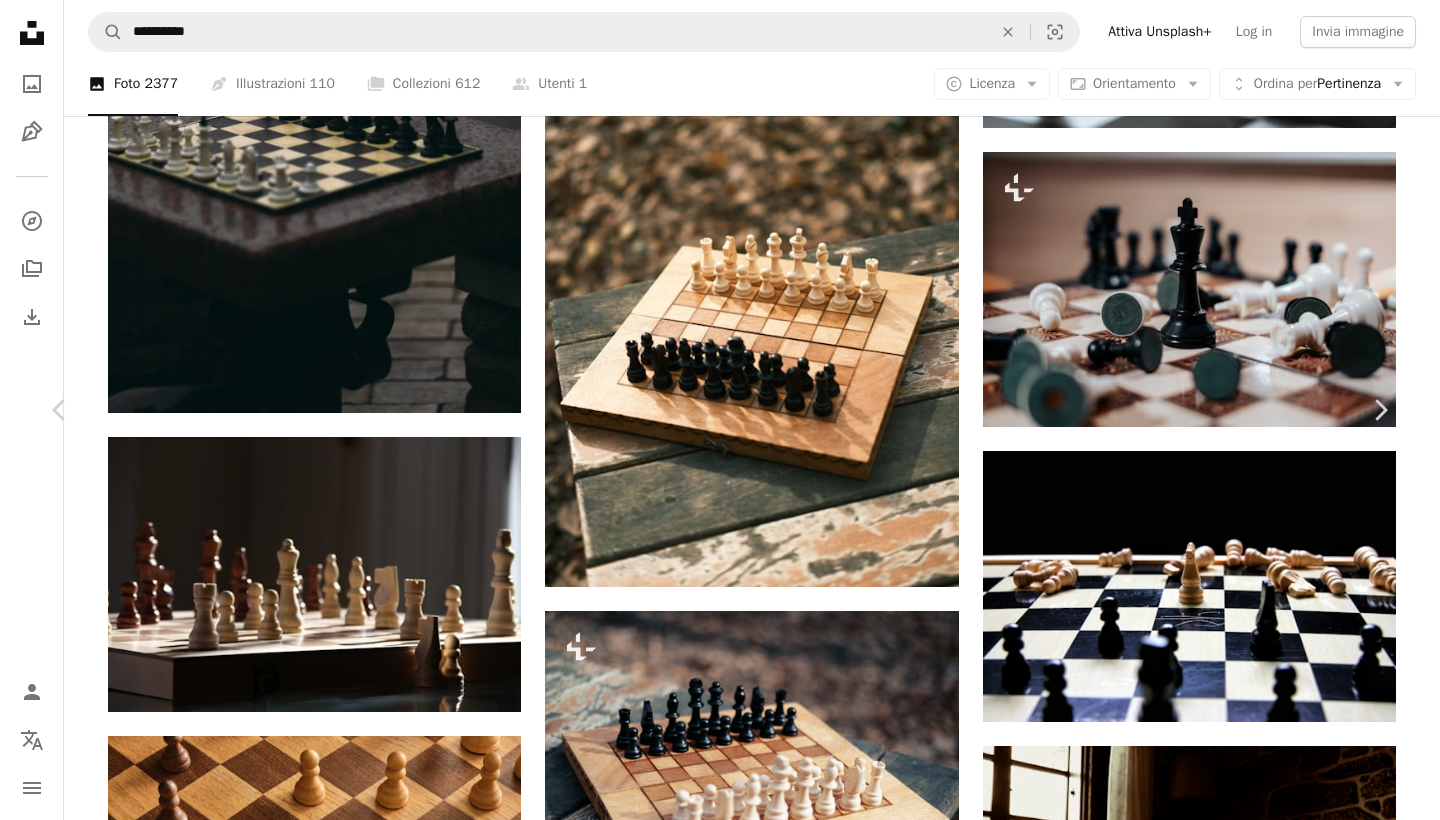 type 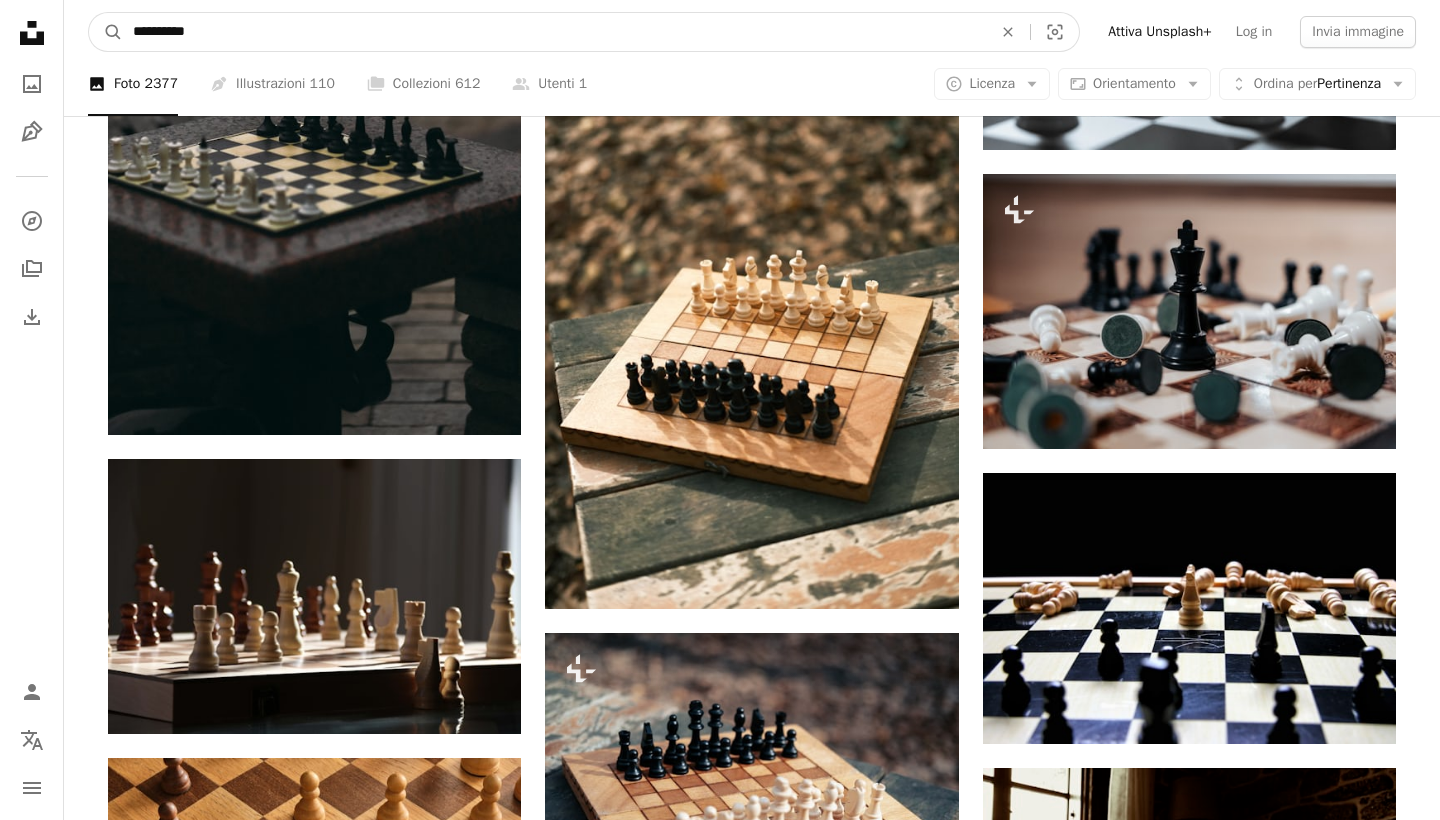 drag, startPoint x: 688, startPoint y: 24, endPoint x: 204, endPoint y: -1, distance: 484.64523 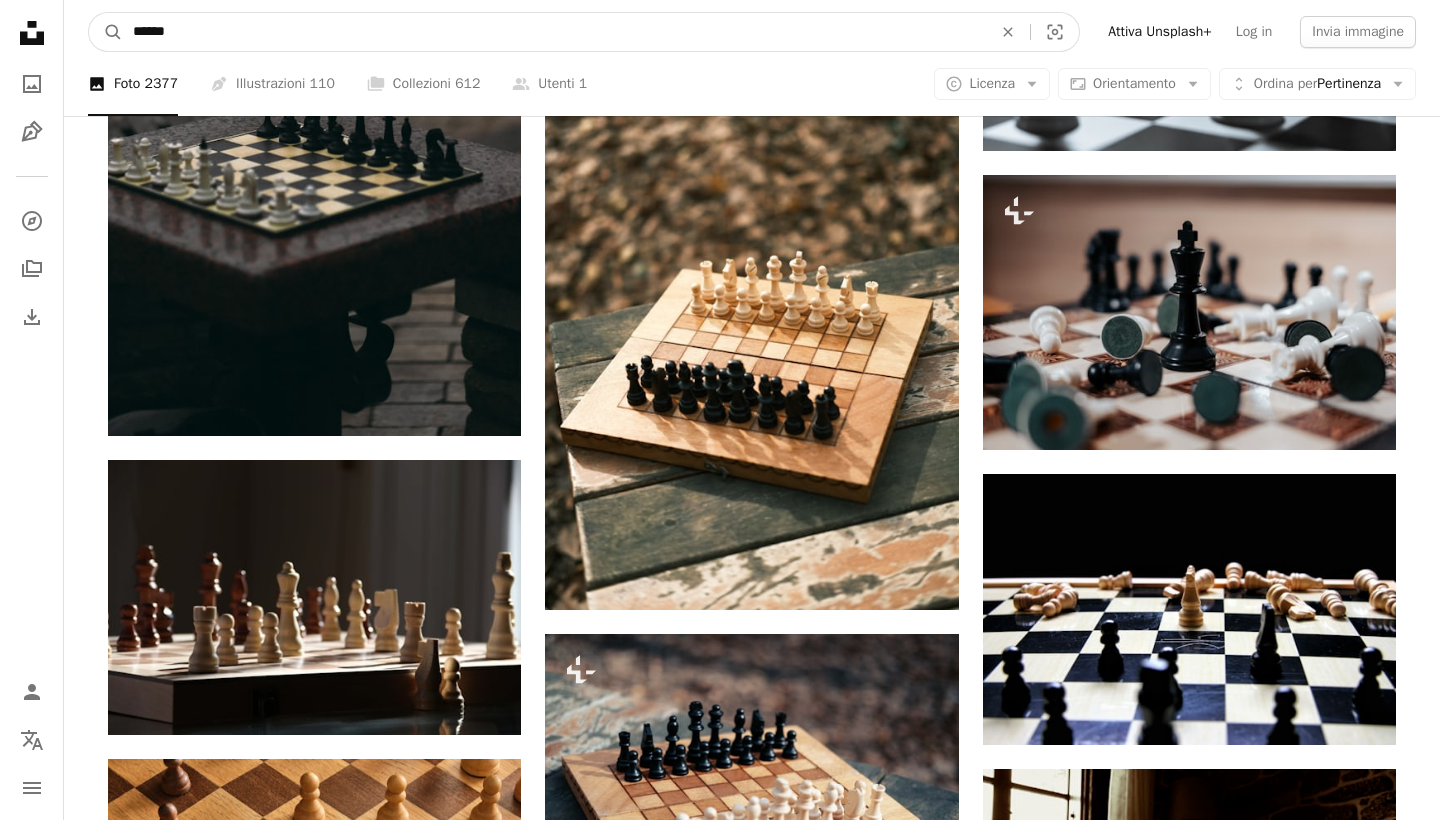 type on "*******" 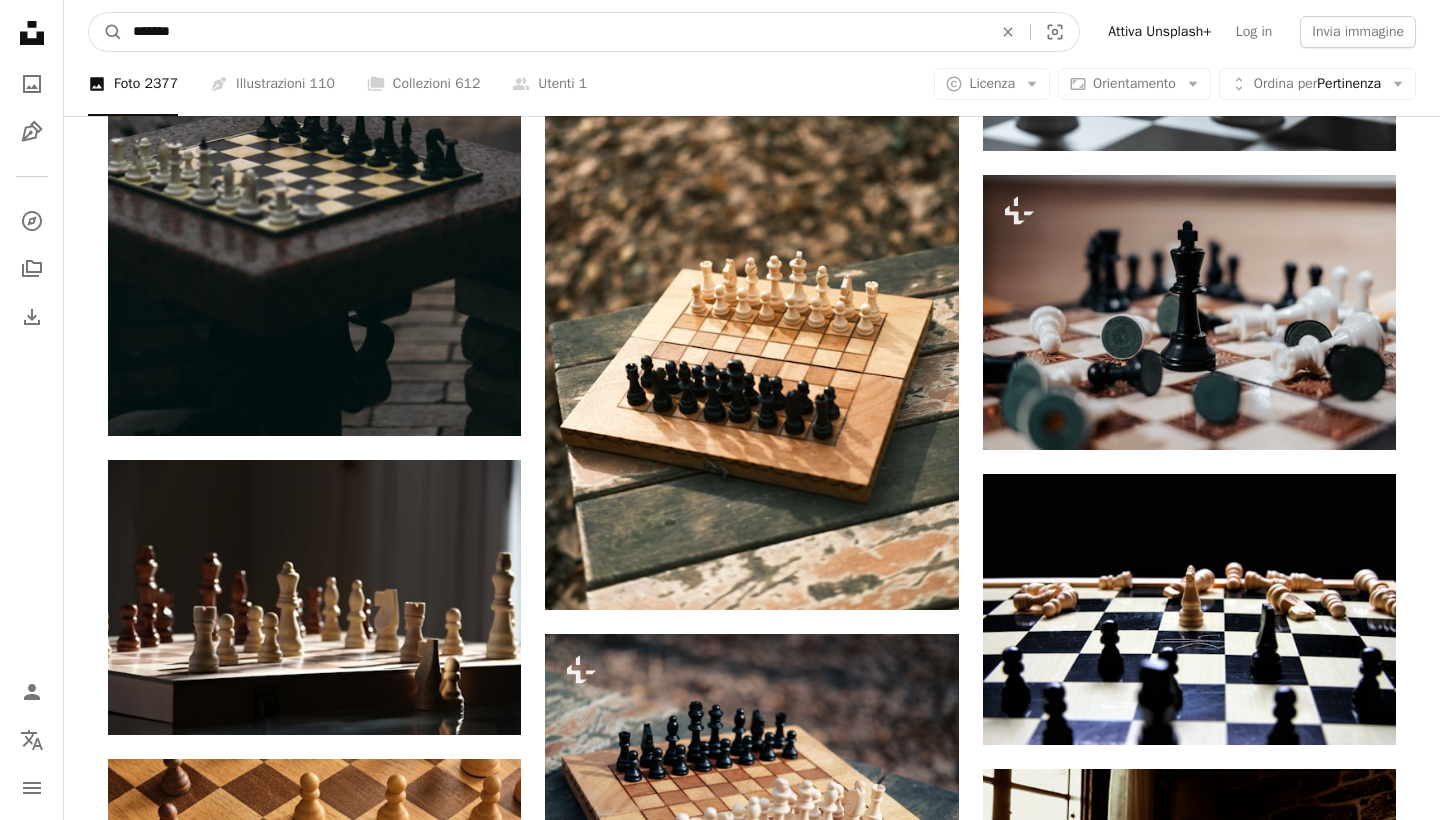 click on "A magnifying glass" at bounding box center [106, 32] 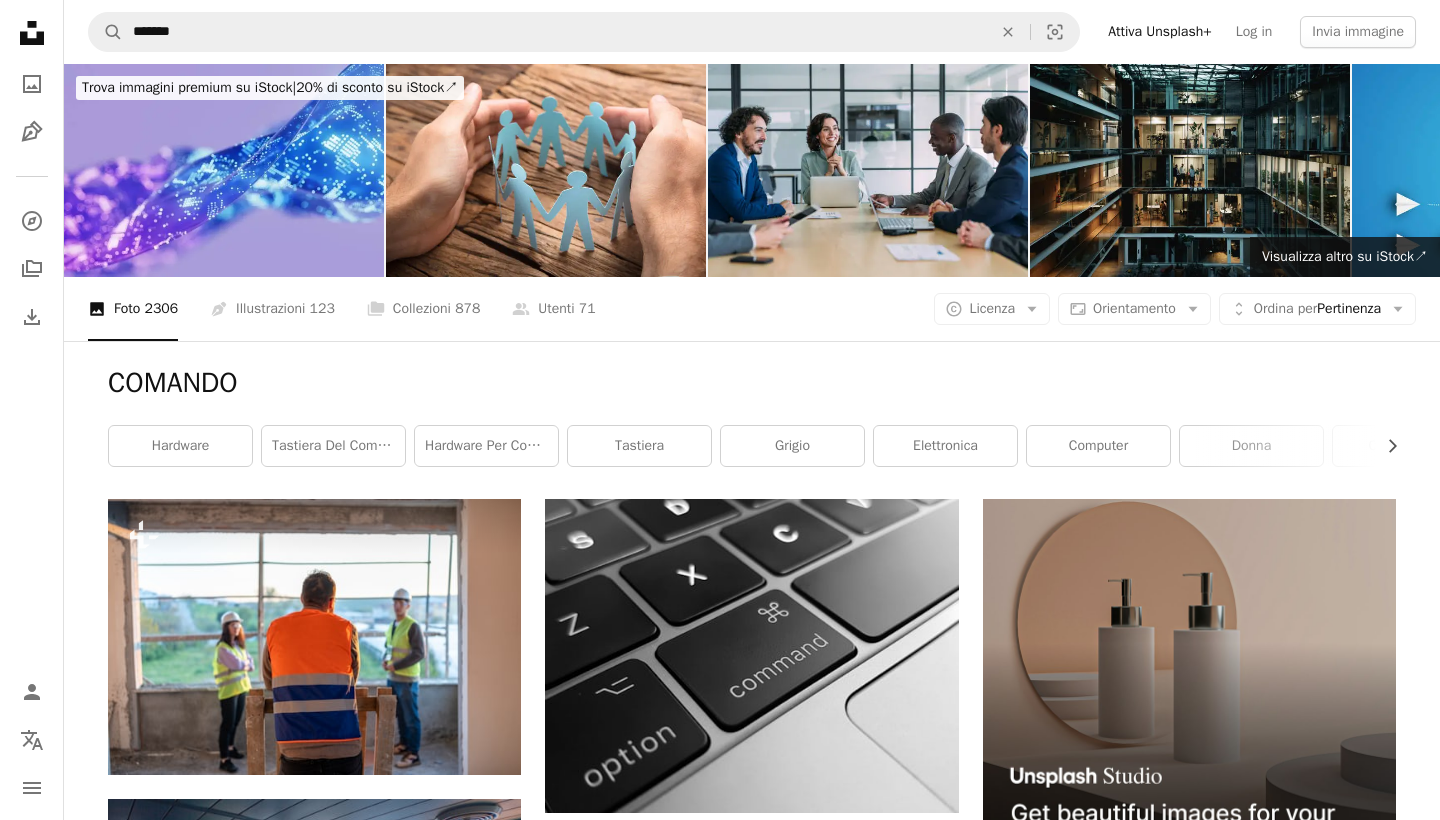 scroll, scrollTop: 0, scrollLeft: 0, axis: both 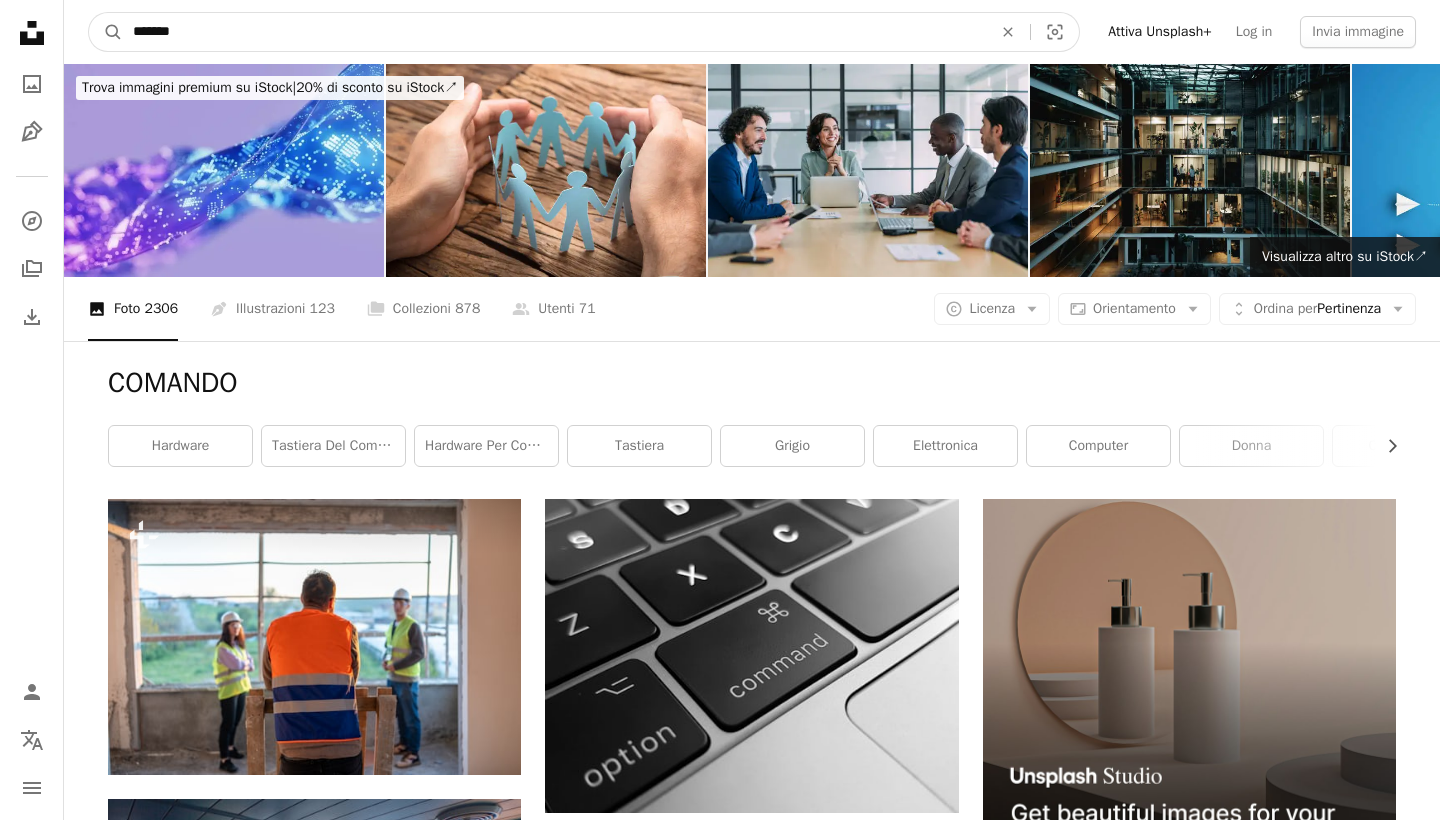 drag, startPoint x: 224, startPoint y: 29, endPoint x: 69, endPoint y: 32, distance: 155.02902 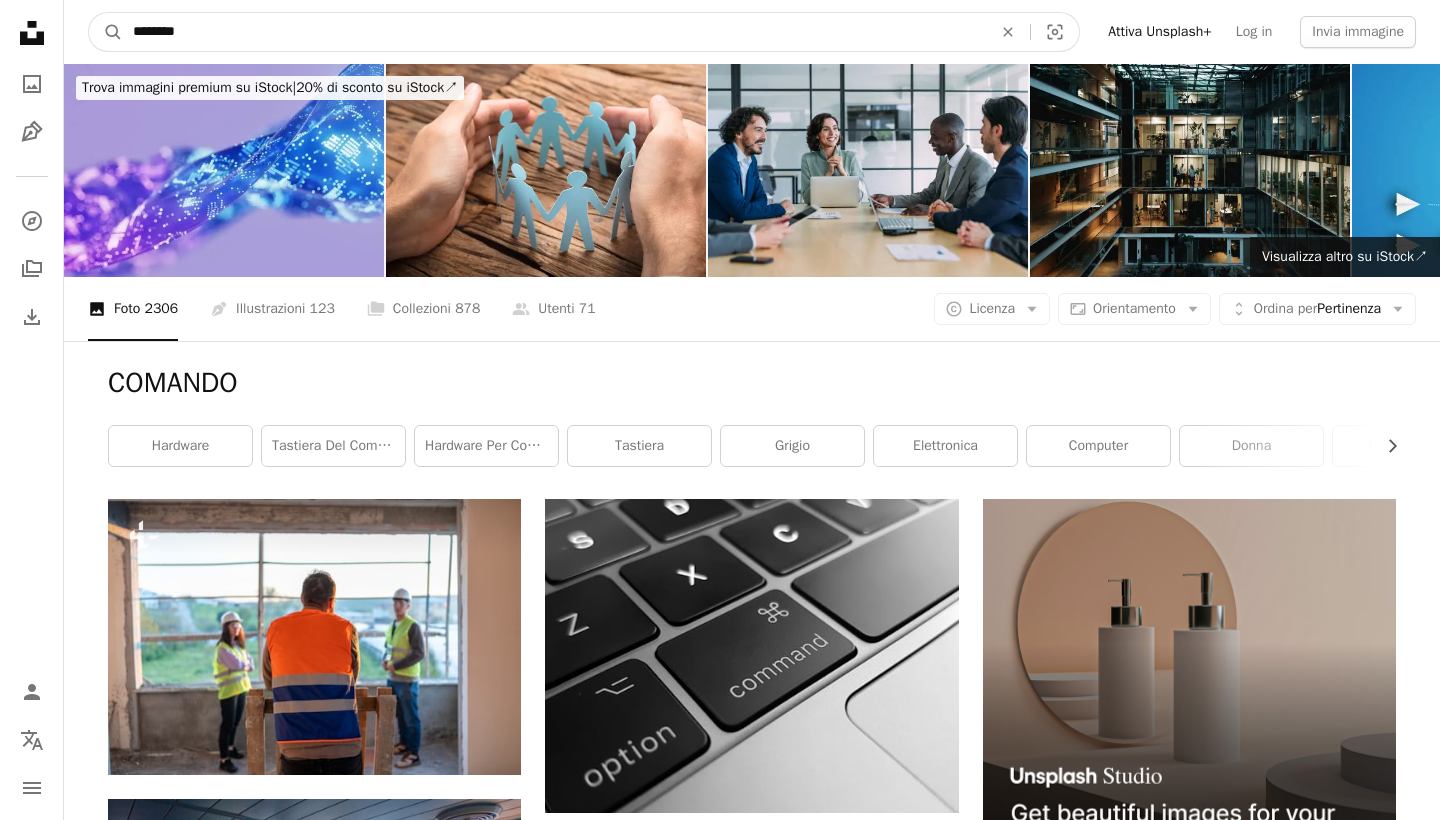 type on "********" 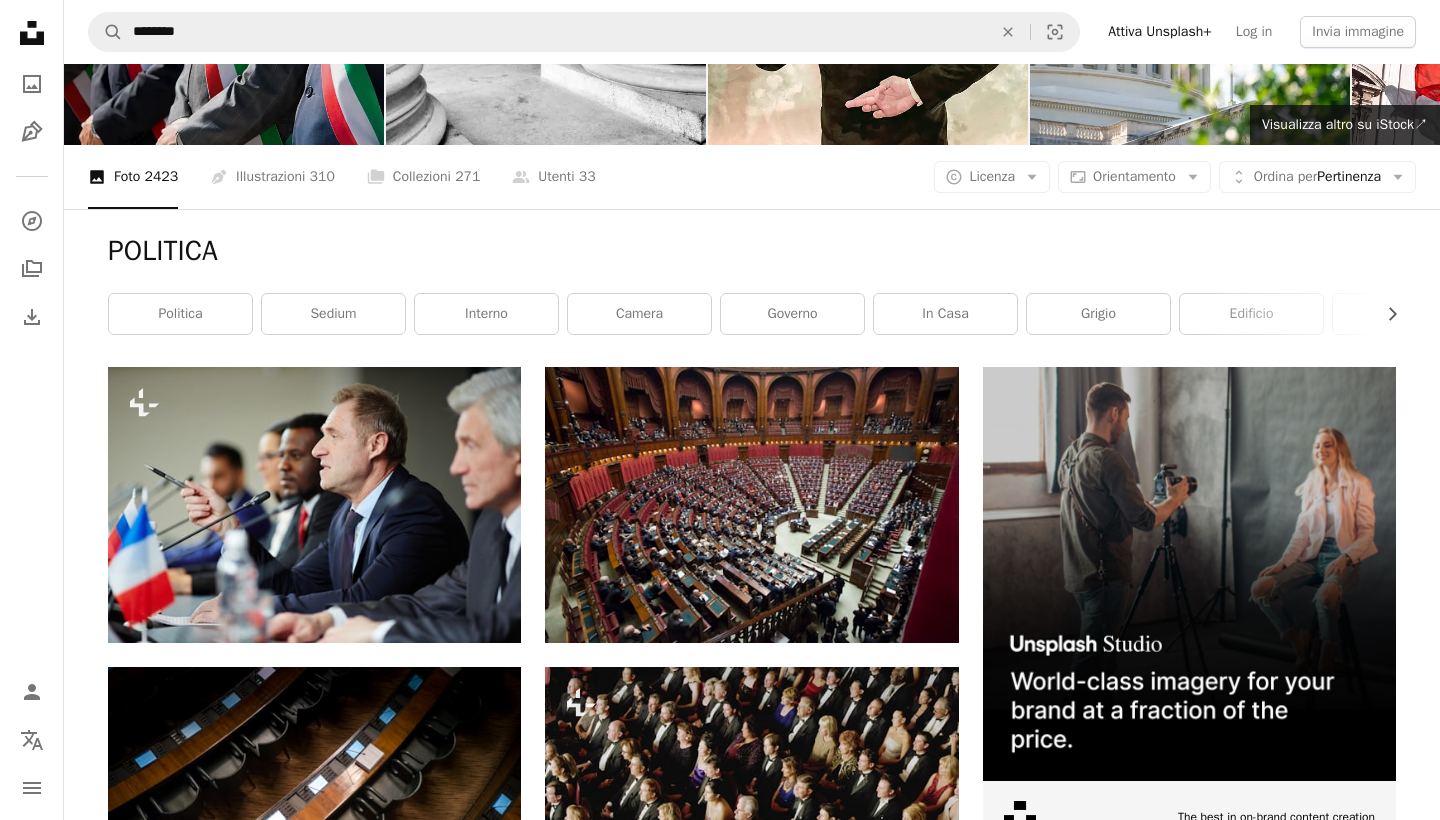 scroll, scrollTop: 105, scrollLeft: 0, axis: vertical 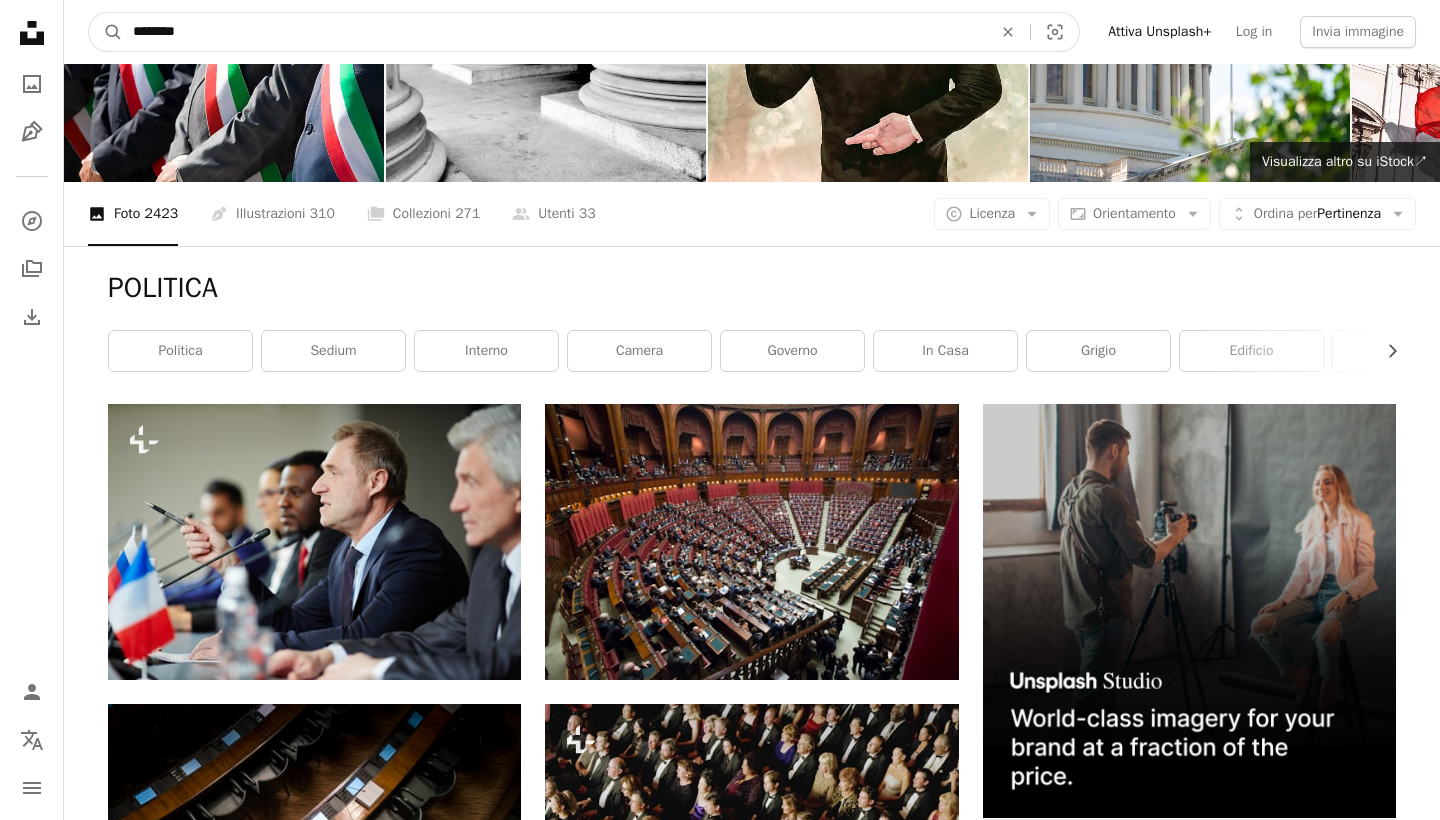drag, startPoint x: 271, startPoint y: 29, endPoint x: 167, endPoint y: 13, distance: 105.22357 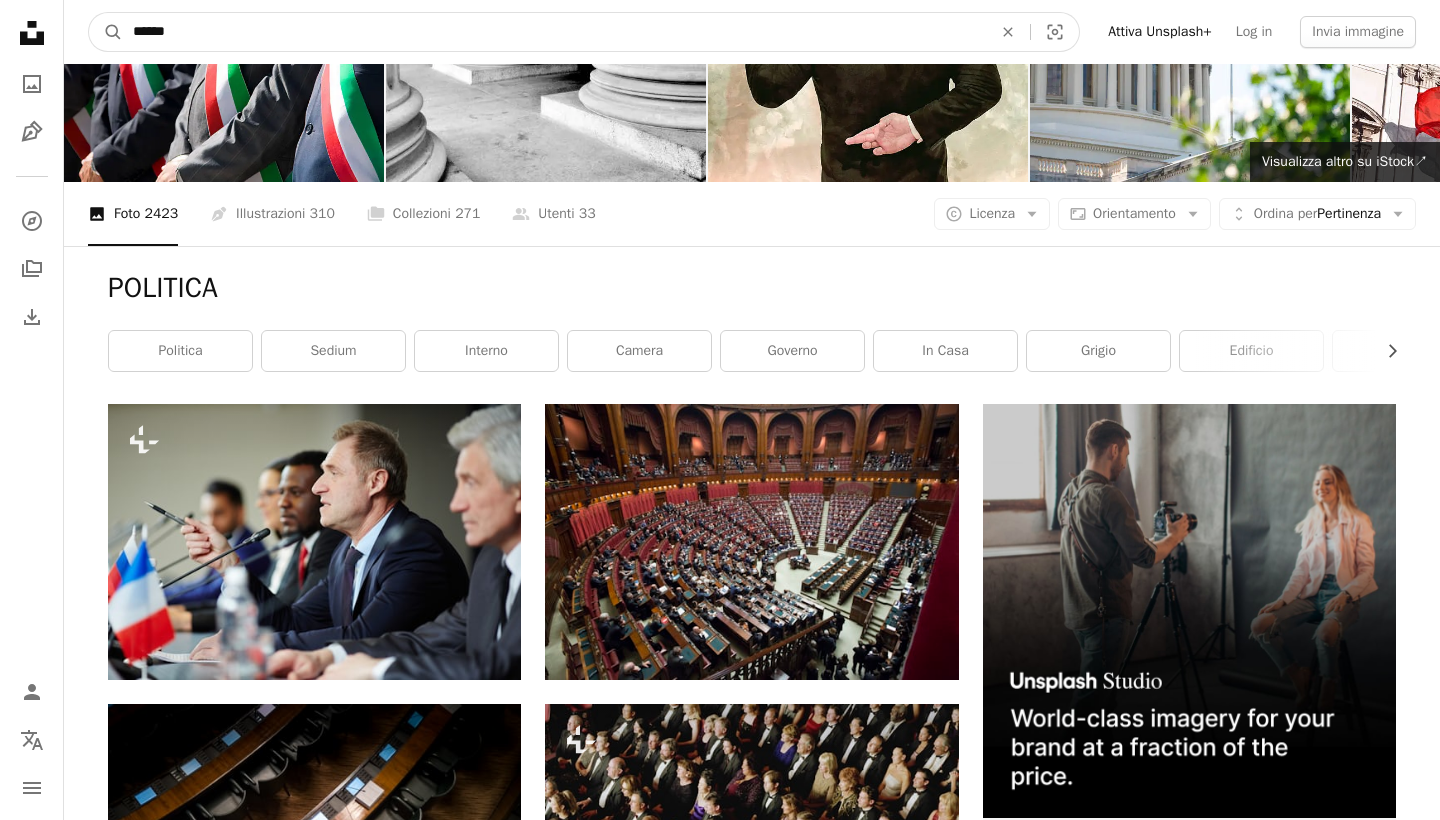type on "*******" 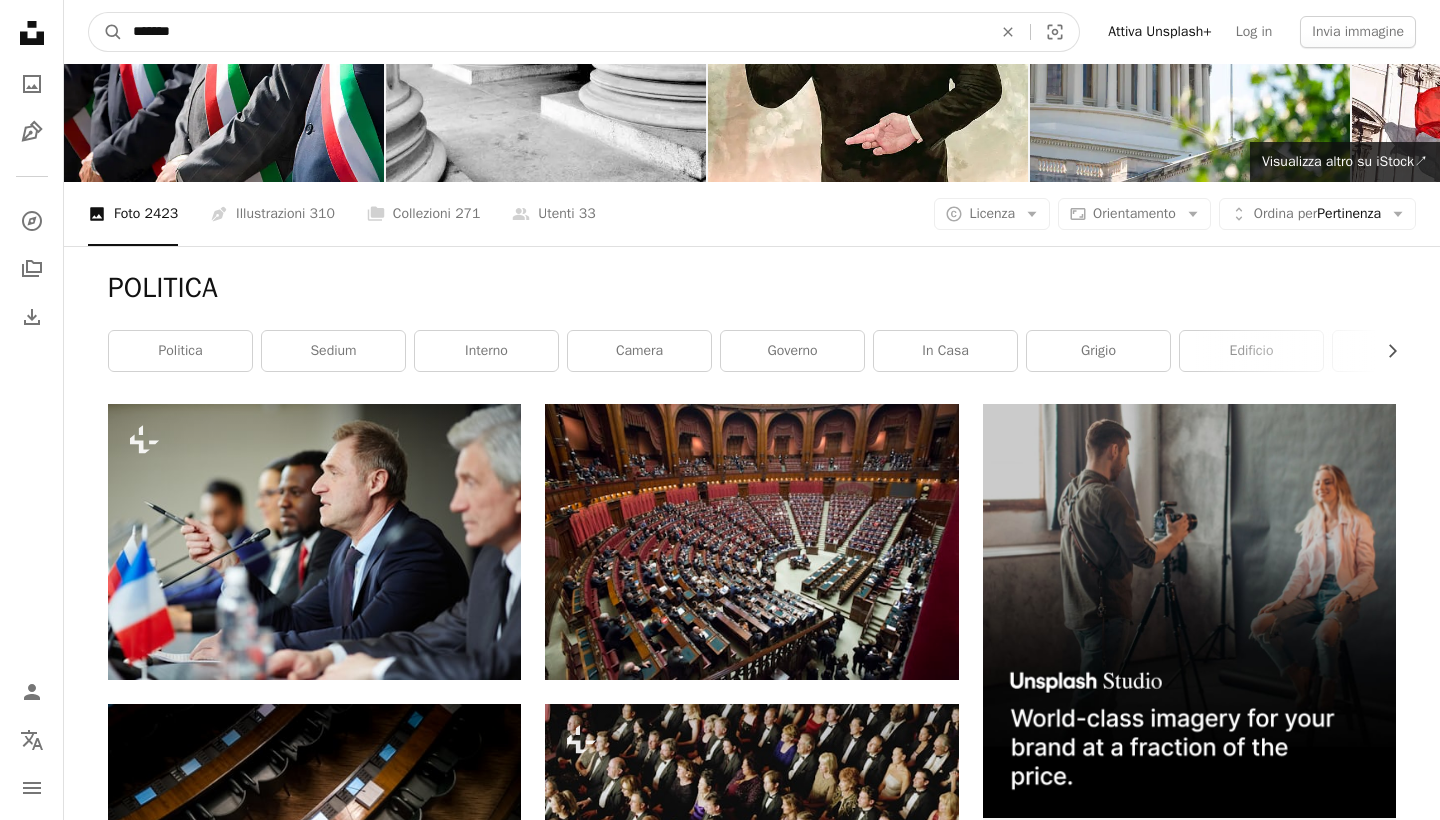 click on "A magnifying glass" at bounding box center [106, 32] 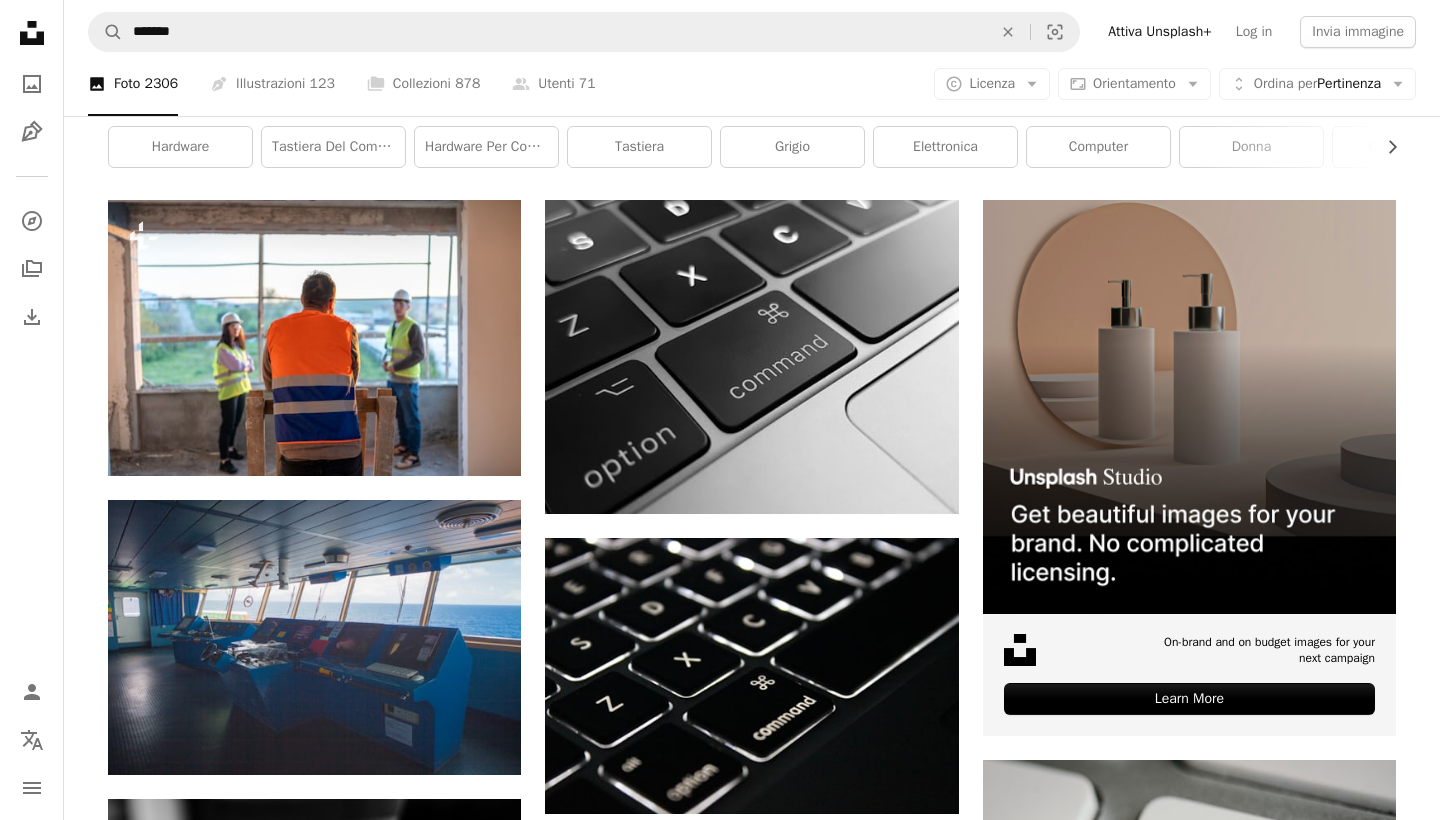 scroll, scrollTop: 314, scrollLeft: 0, axis: vertical 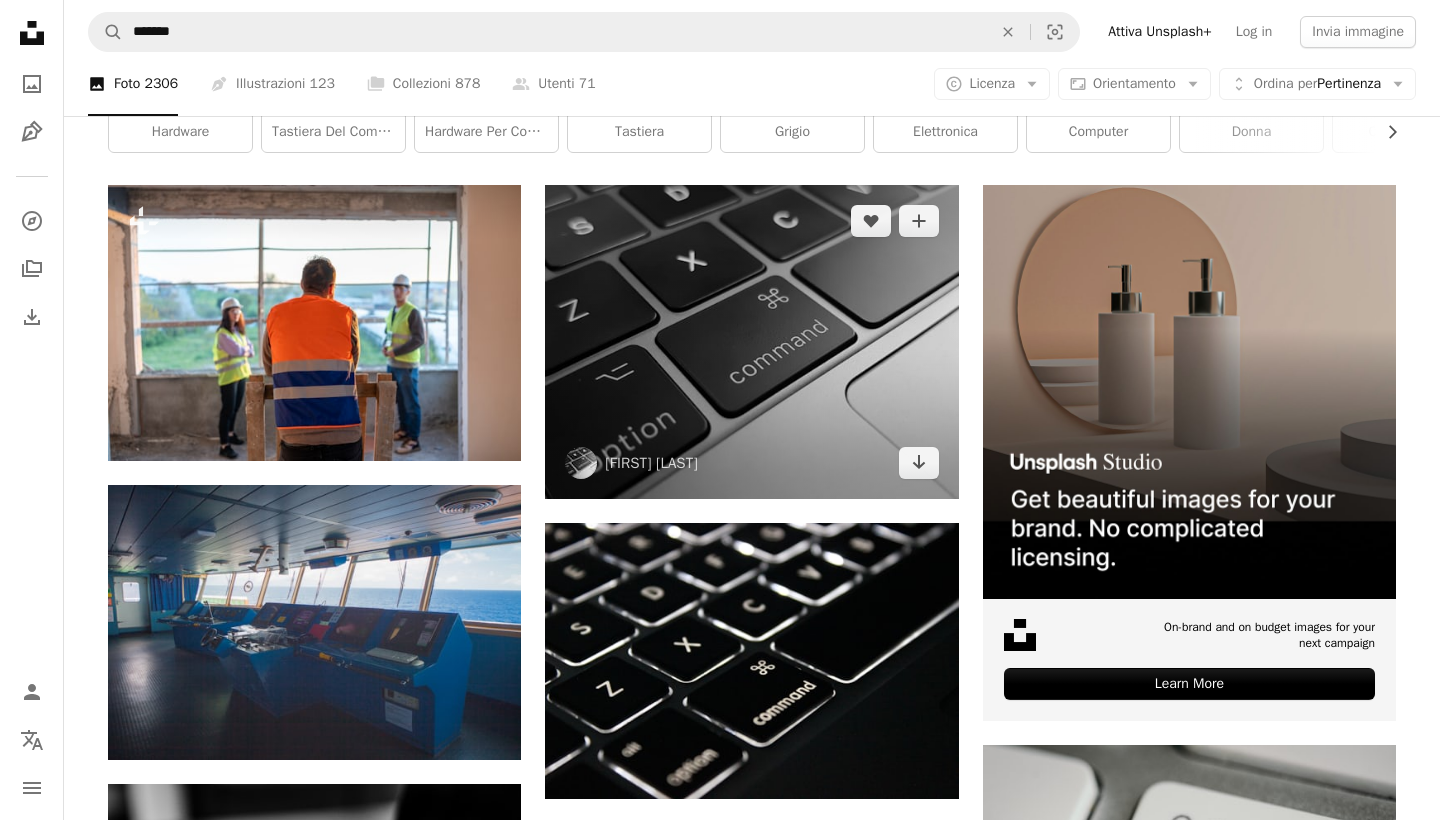 click at bounding box center (751, 342) 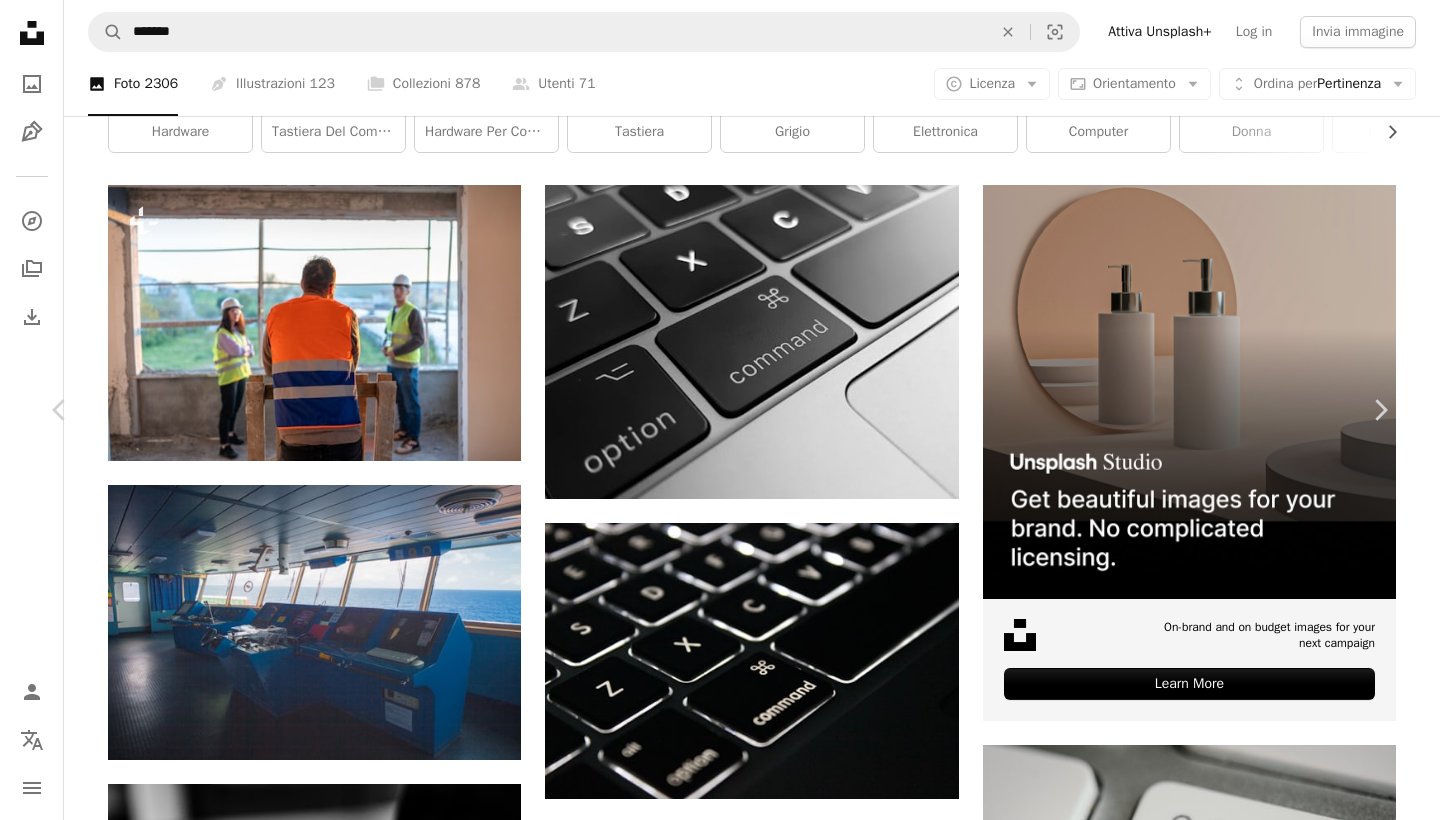 click on "Scarica gratuitamente" at bounding box center [1167, 4127] 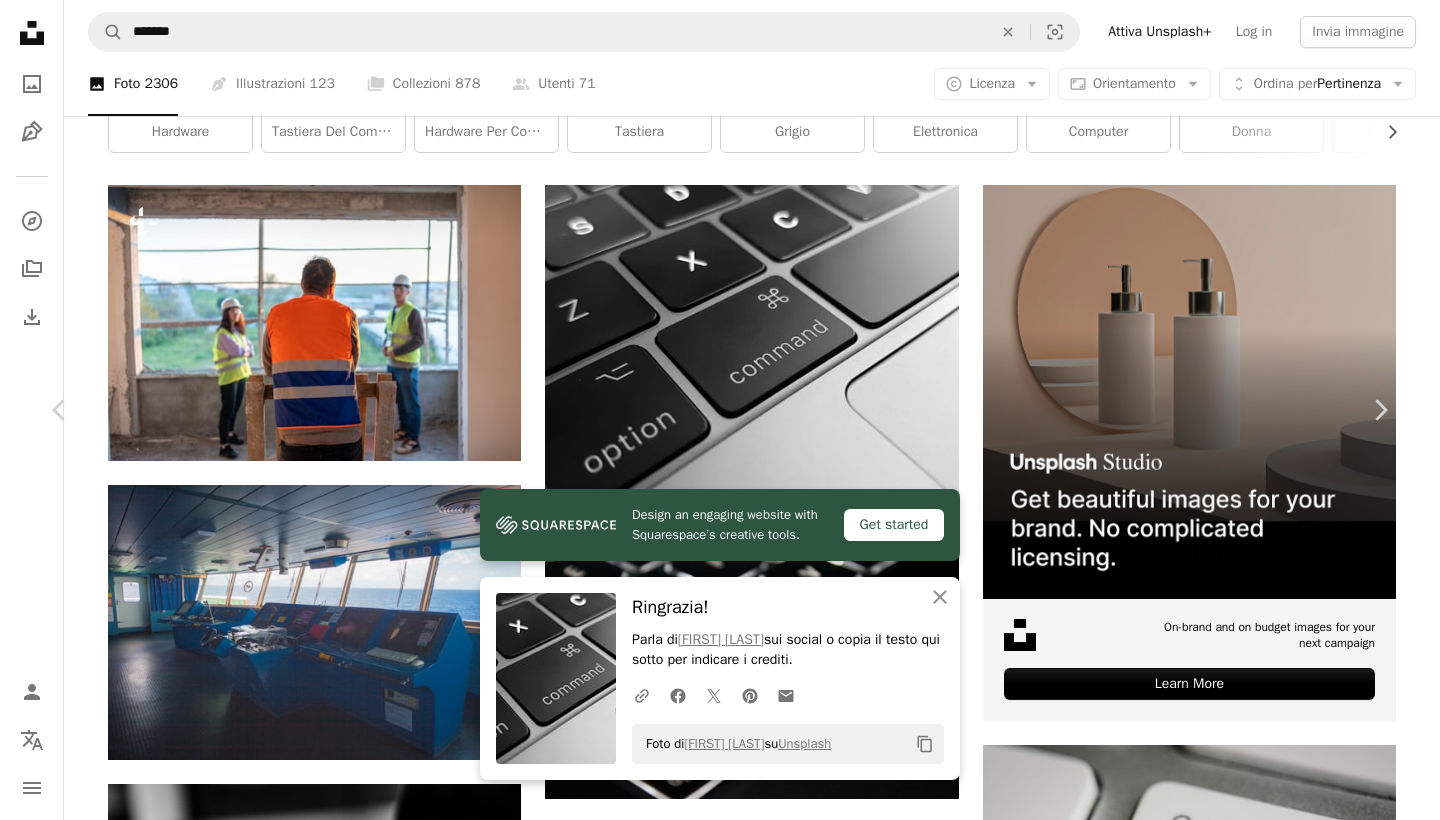 click on "An X shape" at bounding box center [20, 20] 